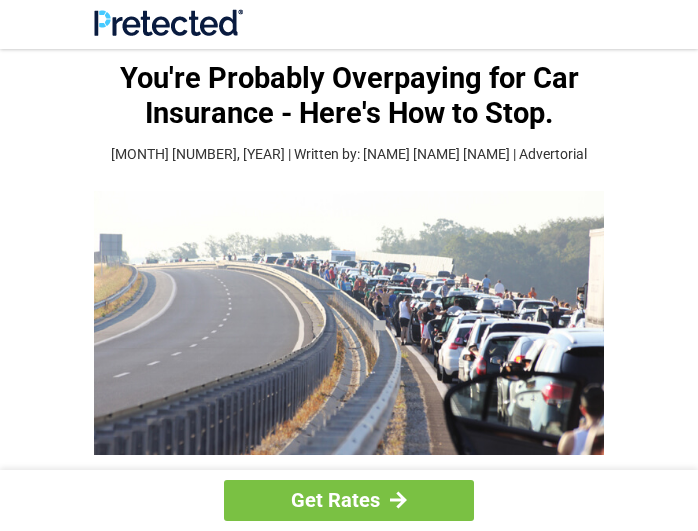 scroll, scrollTop: 0, scrollLeft: 0, axis: both 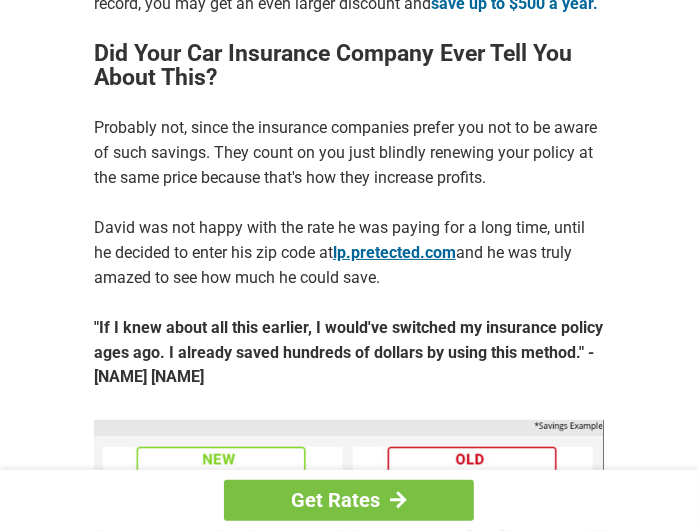 click on "lp.pretected.com" at bounding box center [394, 252] 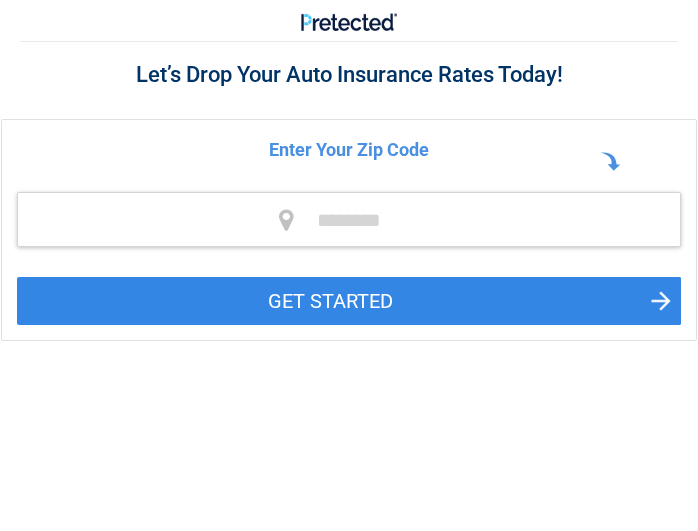 scroll, scrollTop: 0, scrollLeft: 0, axis: both 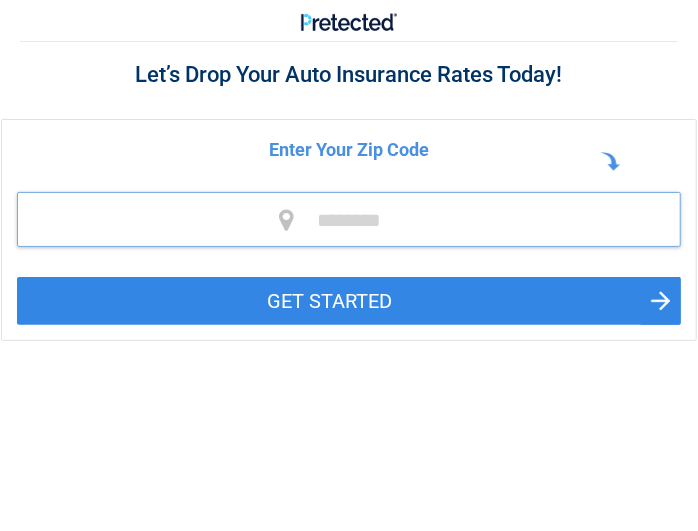 click at bounding box center [349, 219] 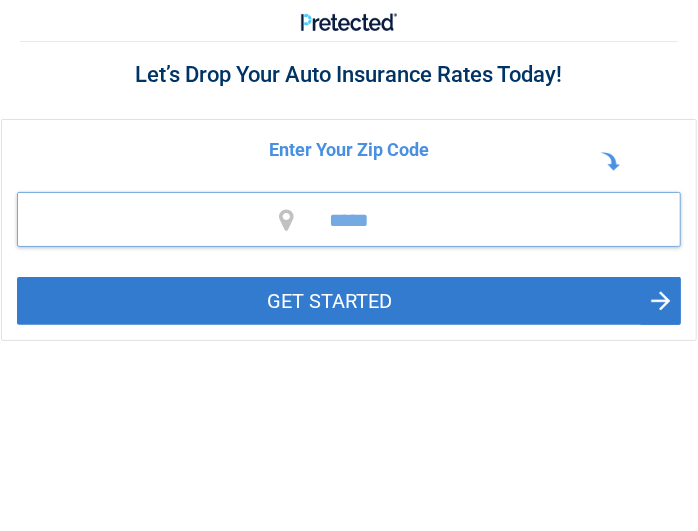 type on "*****" 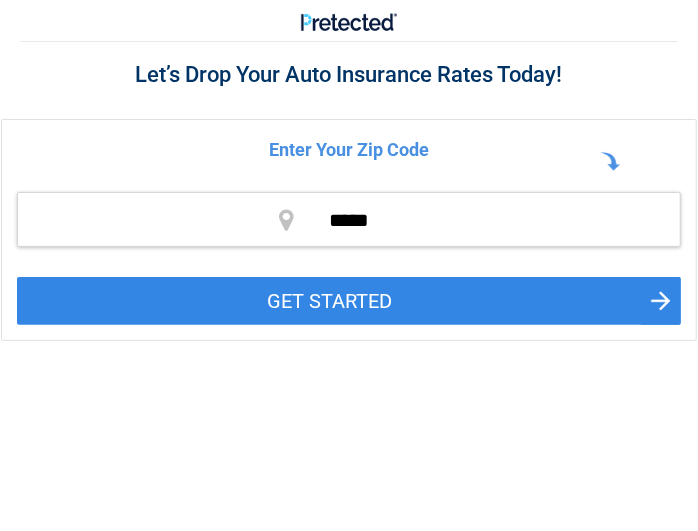 click on "GET STARTED" at bounding box center [349, 301] 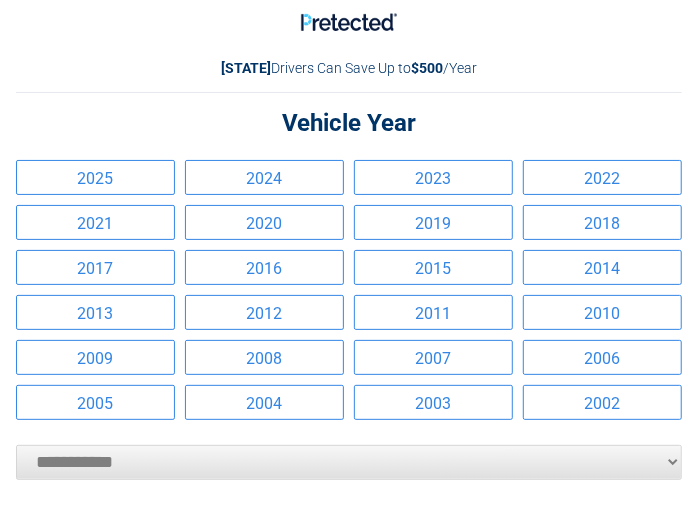 click on "2024" at bounding box center [264, 177] 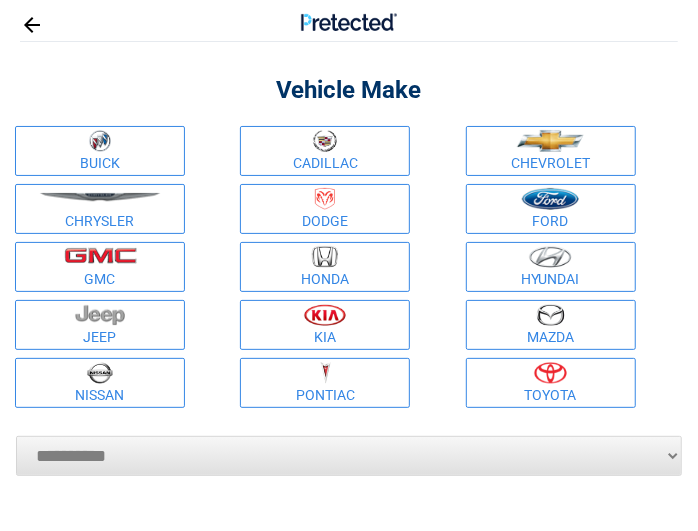 click on "[CREDIT_CARD]" at bounding box center (349, 456) 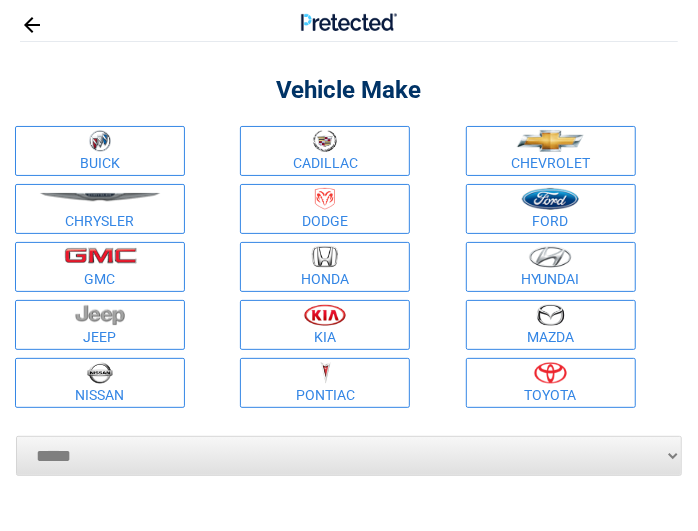 click on "[CREDIT_CARD]" at bounding box center (349, 456) 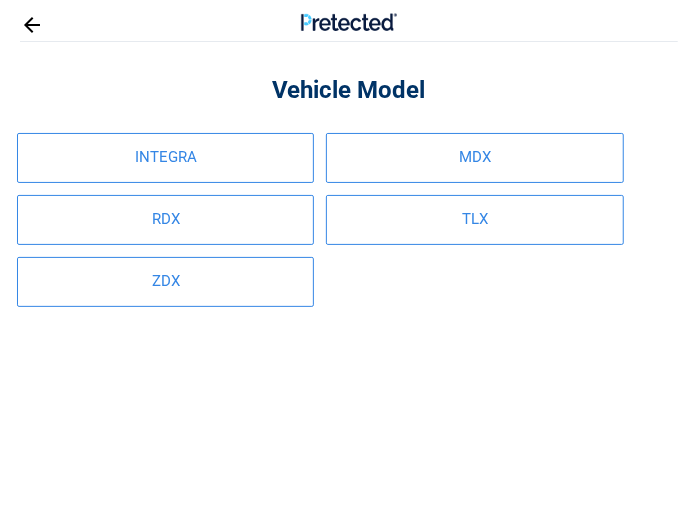 click on "MDX" at bounding box center (474, 158) 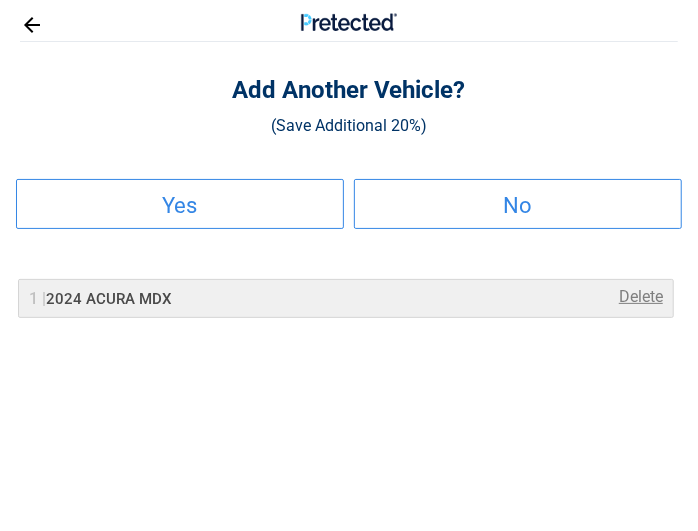 click on "Yes" at bounding box center (180, 206) 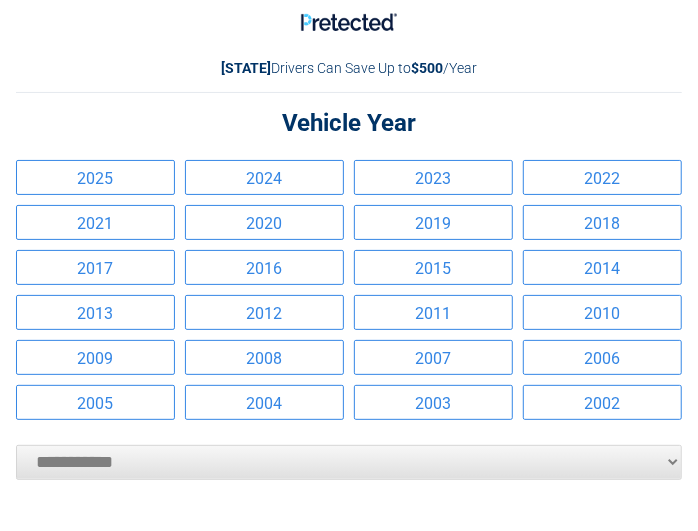 click on "2002" at bounding box center (602, 402) 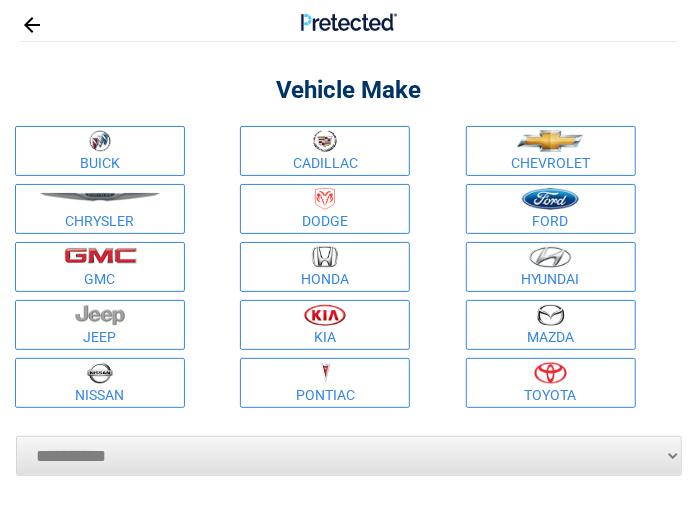 click at bounding box center [551, 199] 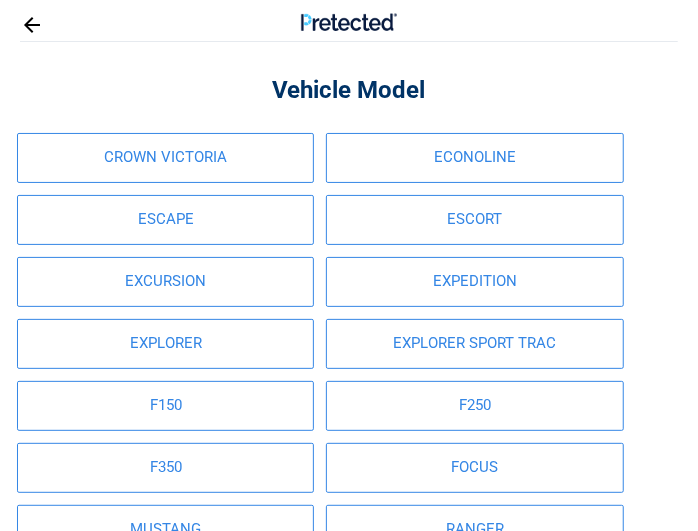click on "EXPLORER" at bounding box center [165, 344] 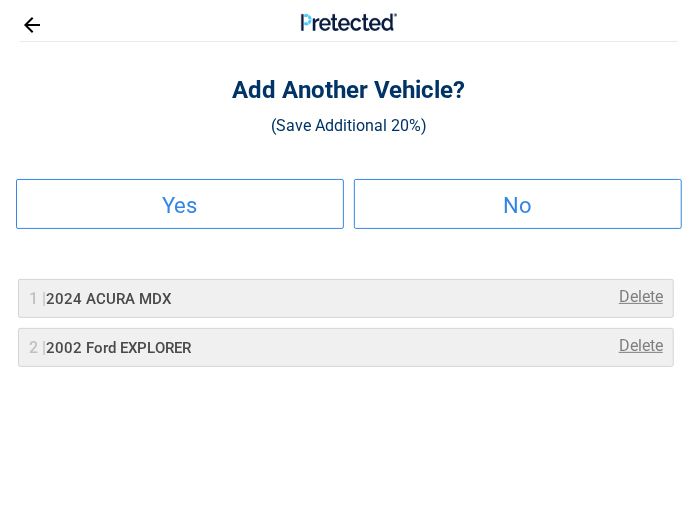click on "No" at bounding box center [518, 206] 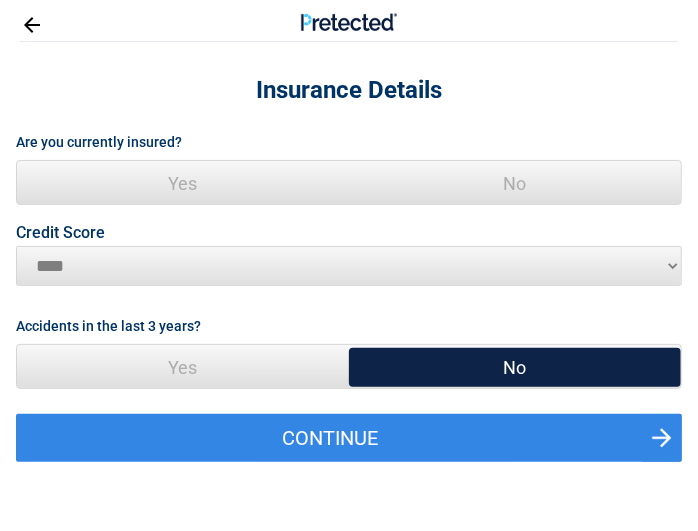 click on "Yes" at bounding box center (183, 183) 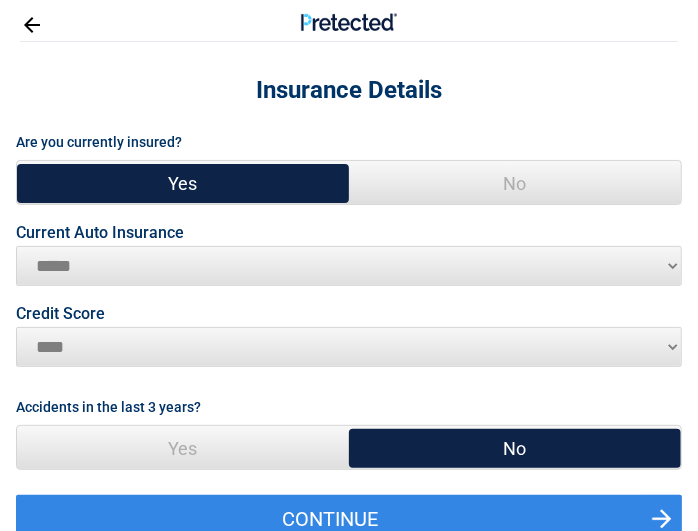 click on "**********" at bounding box center (349, 266) 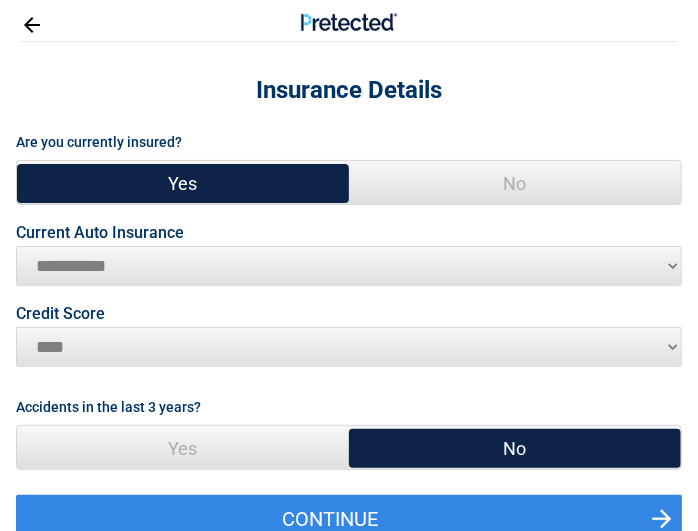 click on "**********" at bounding box center [349, 266] 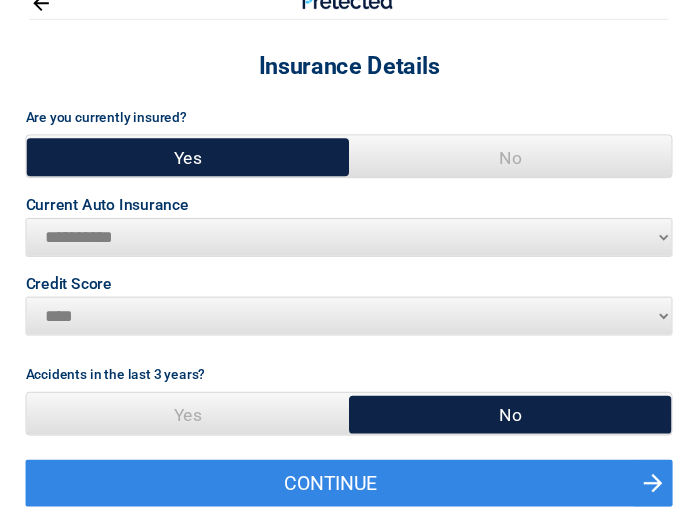 scroll, scrollTop: 40, scrollLeft: 0, axis: vertical 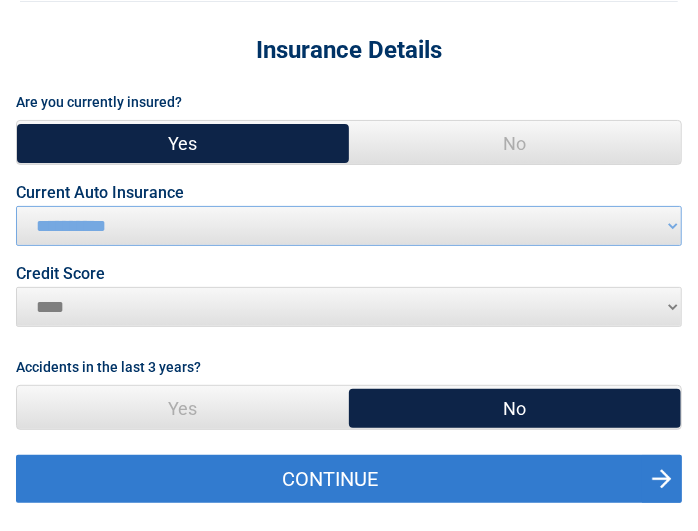 click on "Continue" at bounding box center (349, 479) 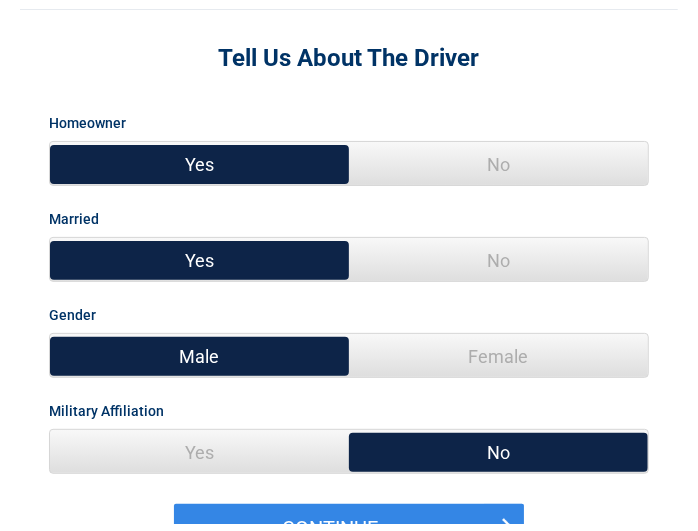 scroll, scrollTop: 0, scrollLeft: 0, axis: both 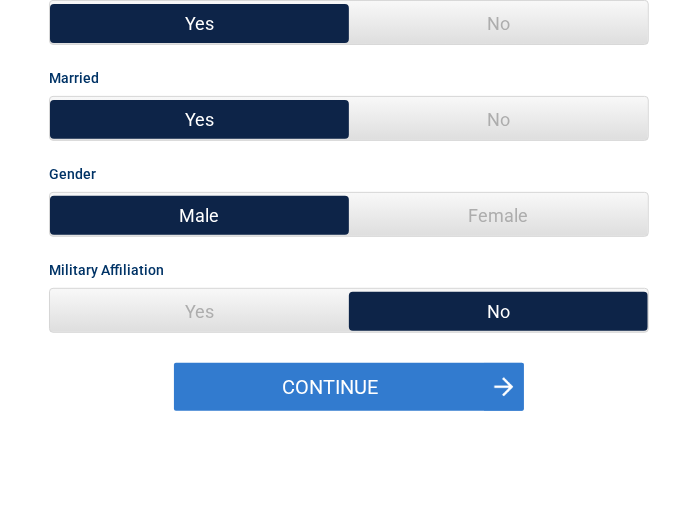 click on "Continue" at bounding box center (349, 387) 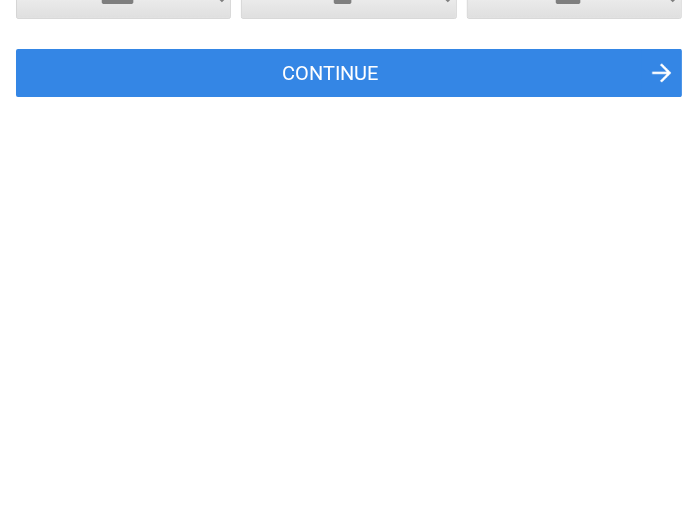 scroll, scrollTop: 0, scrollLeft: 0, axis: both 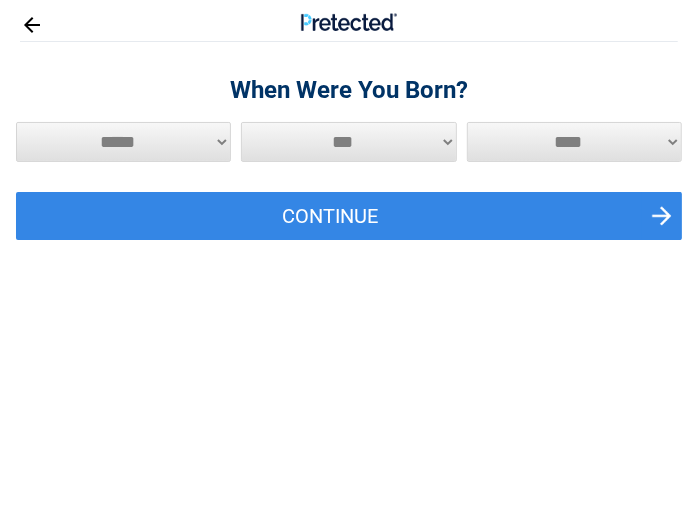 click on "*****
***
***
***
***
***
***
***
***
***
***
***
***" at bounding box center [123, 142] 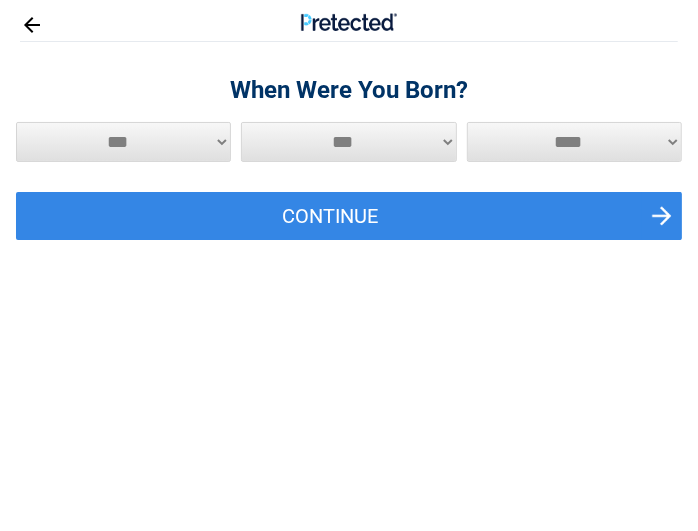 click on "*****
***
***
***
***
***
***
***
***
***
***
***
***" at bounding box center [123, 142] 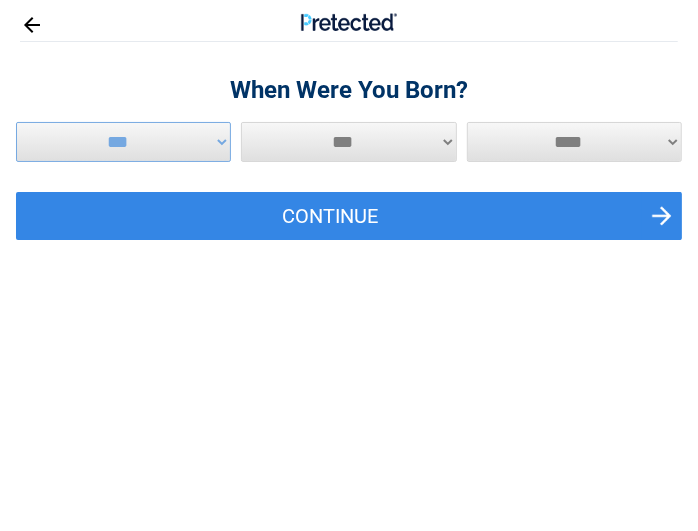 click on "*** * * * * * * * * * ** ** ** ** ** ** ** ** ** ** ** ** ** ** ** ** ** ** ** ** ** **" at bounding box center (348, 142) 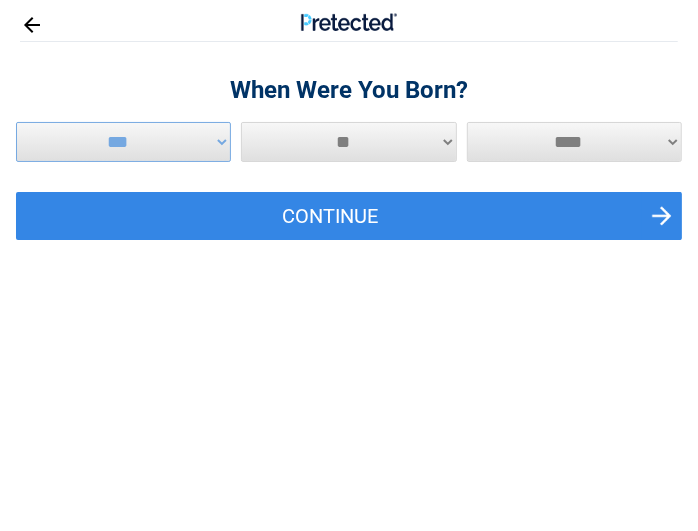 click on "*** * * * * * * * * * ** ** ** ** ** ** ** ** ** ** ** ** ** ** ** ** ** ** ** ** ** **" at bounding box center [348, 142] 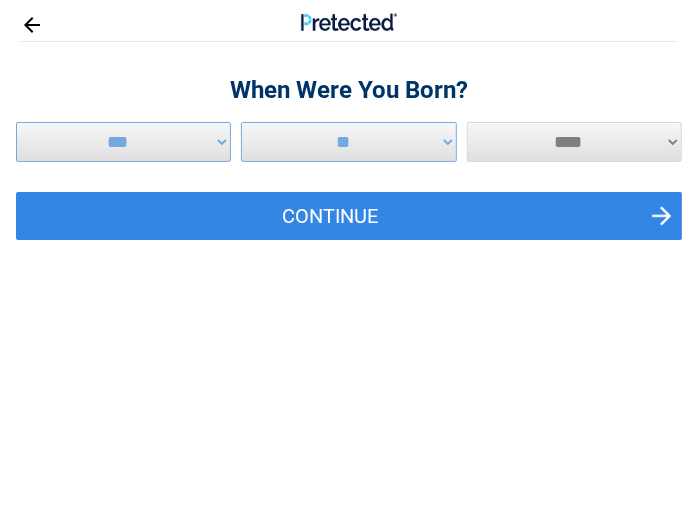 click on "****
****
****
****
****
****
****
****
****
****
****
****
****
****
****
****
****
****
****
****
****
****
****
****
****
****
****
****
****
****
****
****
****
****
****
****
****
****
****
****
****
****
****
****
****
****
****
****
****
****
****
****
****
****
****
****
****
****
****
****
****
****
****
****" at bounding box center [574, 142] 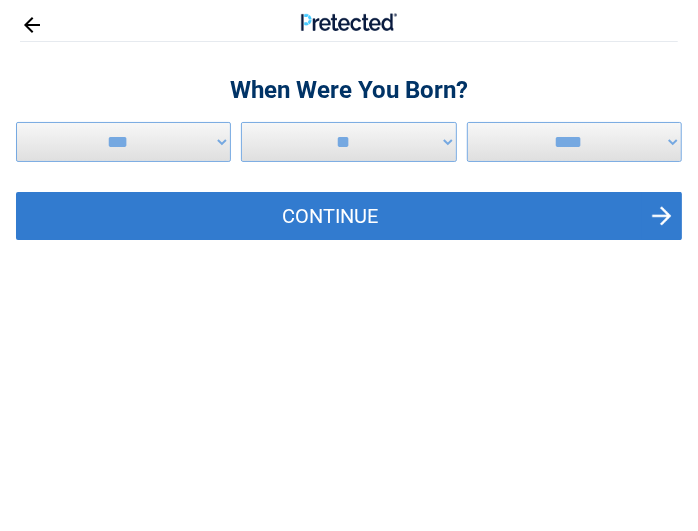 click on "Continue" at bounding box center [349, 216] 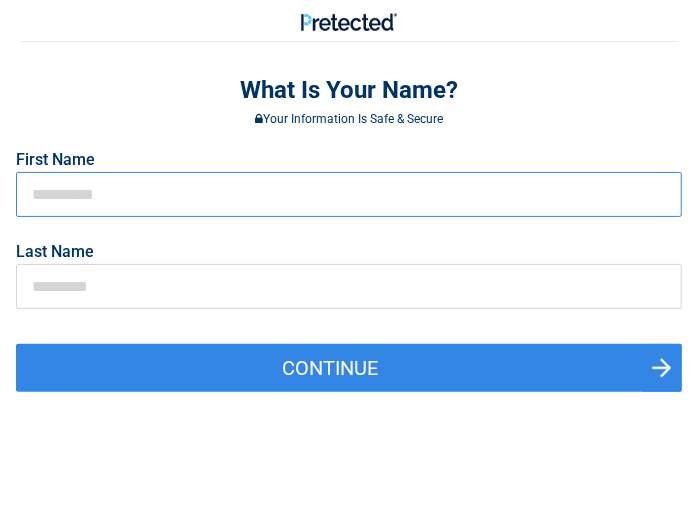 click at bounding box center (349, 194) 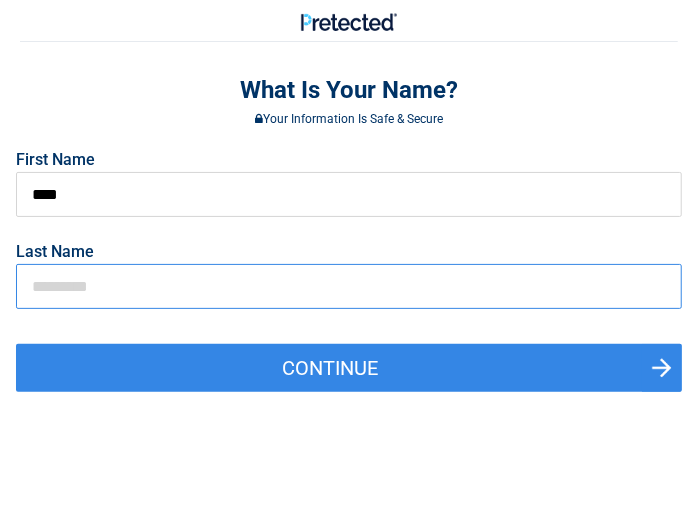 type on "*********" 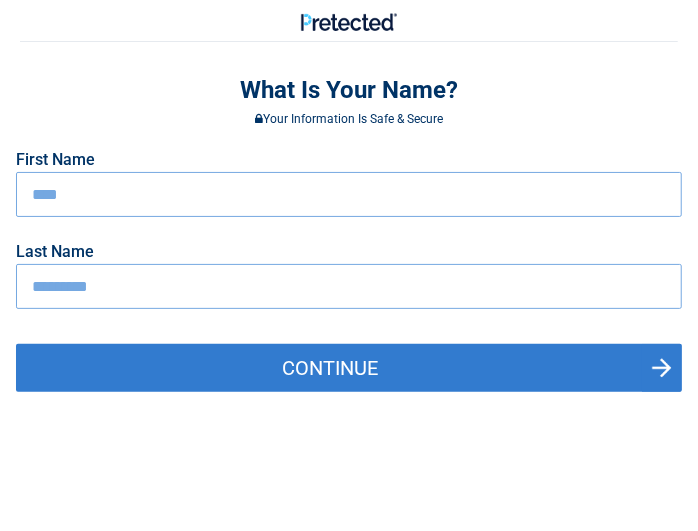 click on "Continue" at bounding box center (349, 368) 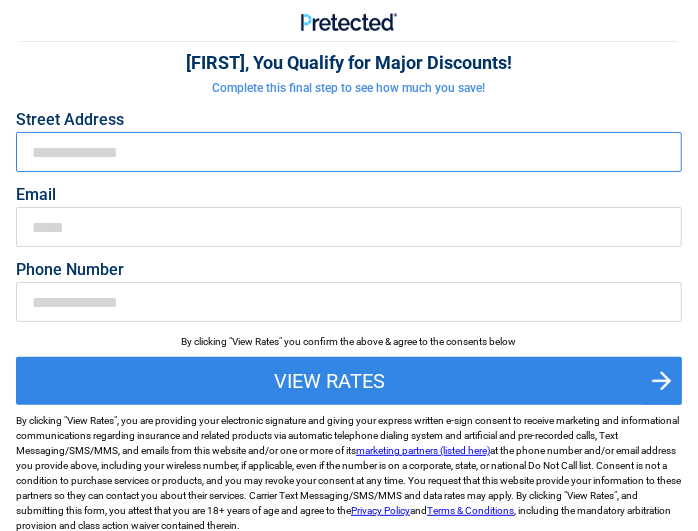 click on "First Name" at bounding box center (349, 152) 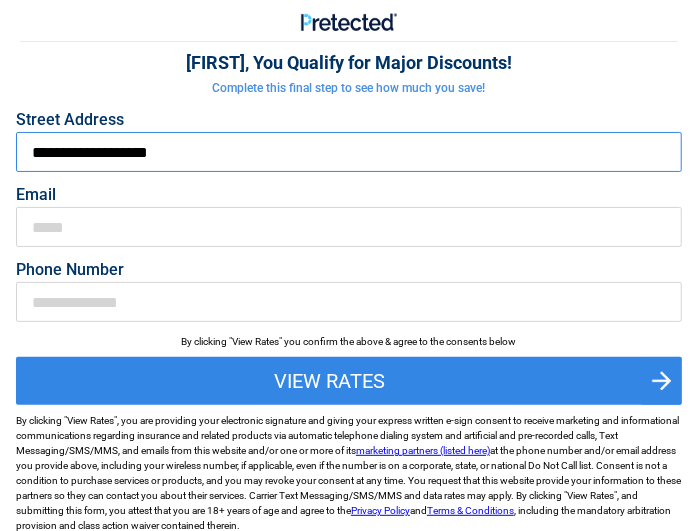 type on "**********" 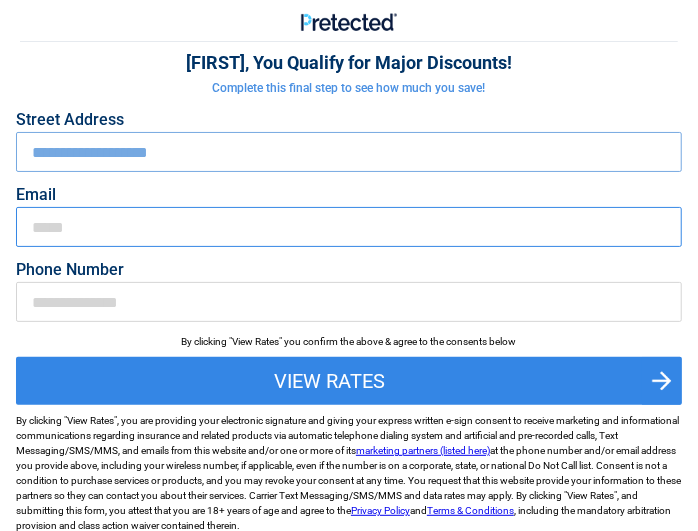 click on "Email" at bounding box center [349, 227] 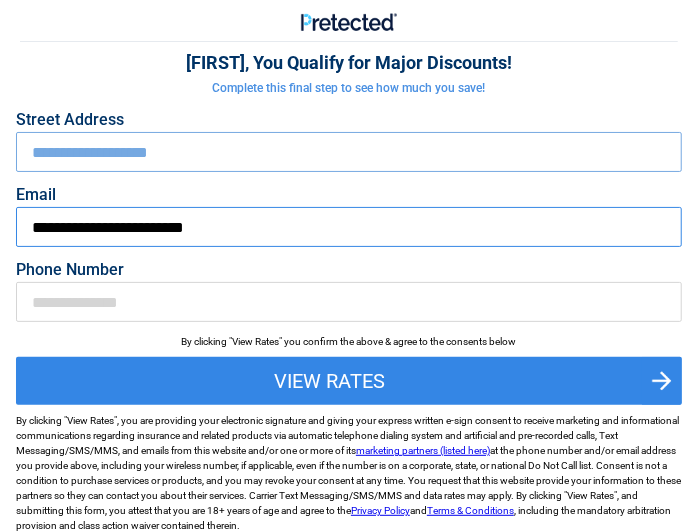 type on "**********" 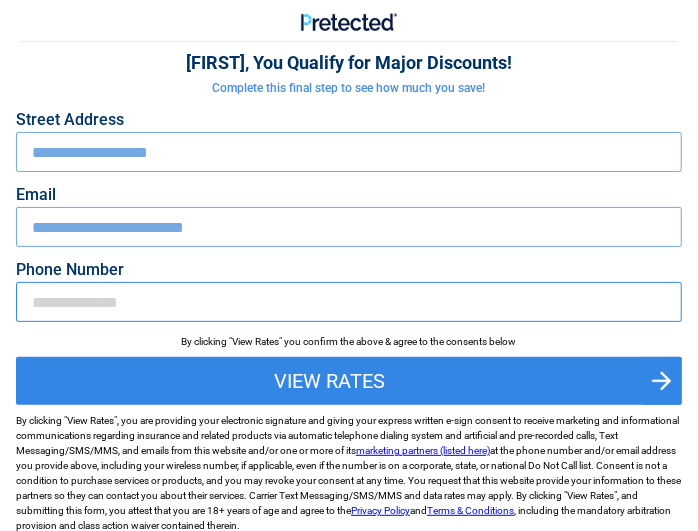 click on "Phone Number" at bounding box center [349, 302] 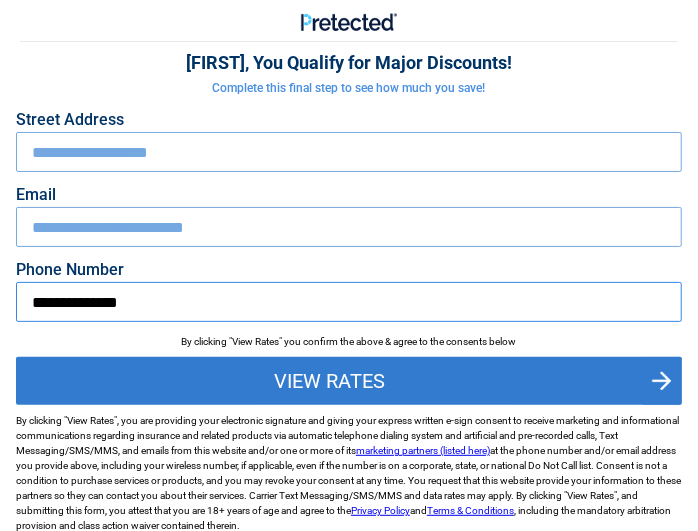 type on "**********" 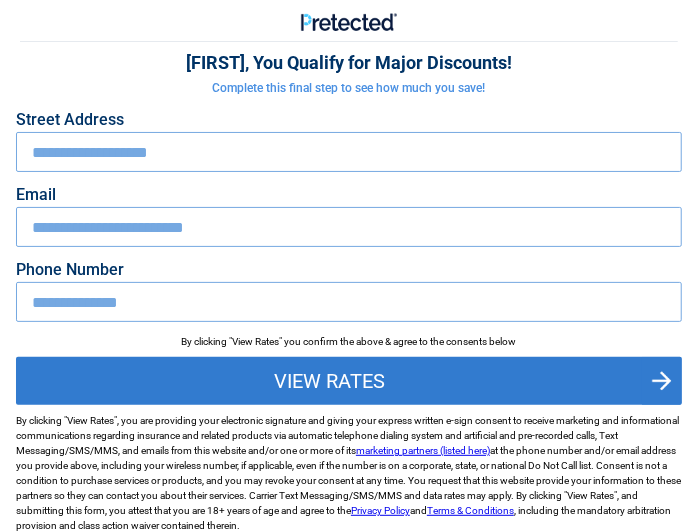 click on "View Rates" at bounding box center (349, 381) 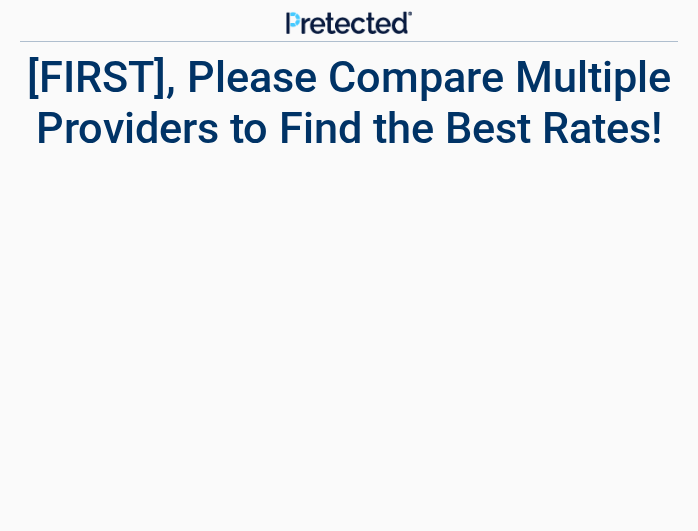 scroll, scrollTop: 0, scrollLeft: 0, axis: both 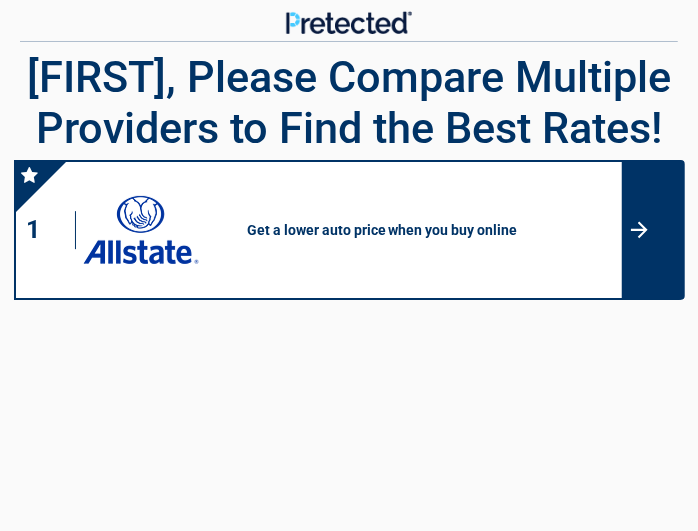 click at bounding box center [653, 230] 